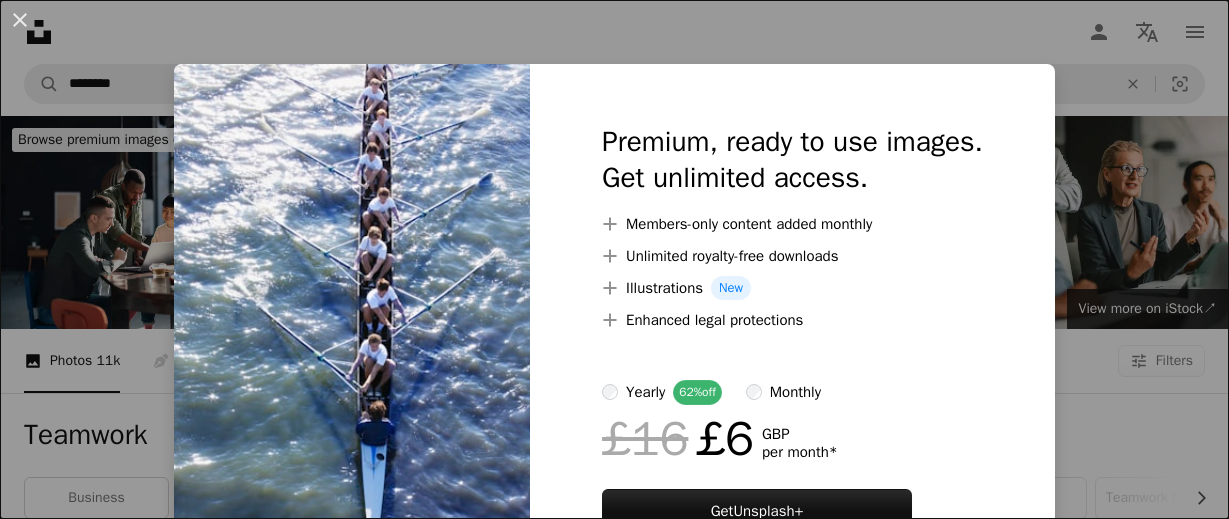 scroll, scrollTop: 728, scrollLeft: 0, axis: vertical 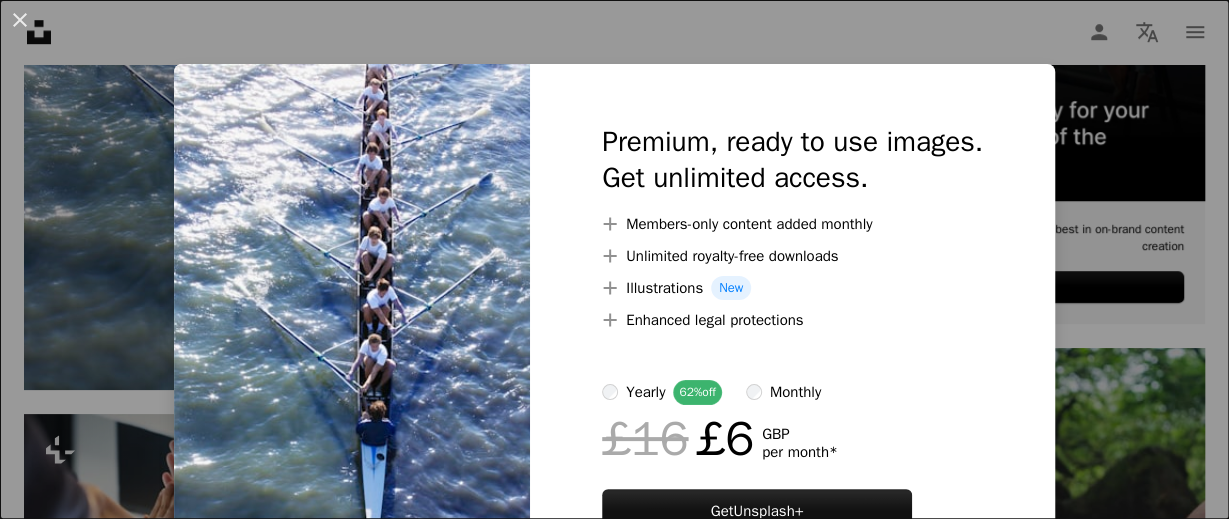 click on "An X shape Premium, ready to use images. Get unlimited access. A plus sign Members-only content added monthly A plus sign Unlimited royalty-free downloads A plus sign Illustrations  New A plus sign Enhanced legal protections yearly 62%  off monthly £16   £6 GBP per month * Get  Unsplash+ * When paid annually, billed upfront  £72 Taxes where applicable. Renews automatically. Cancel anytime." at bounding box center (614, 259) 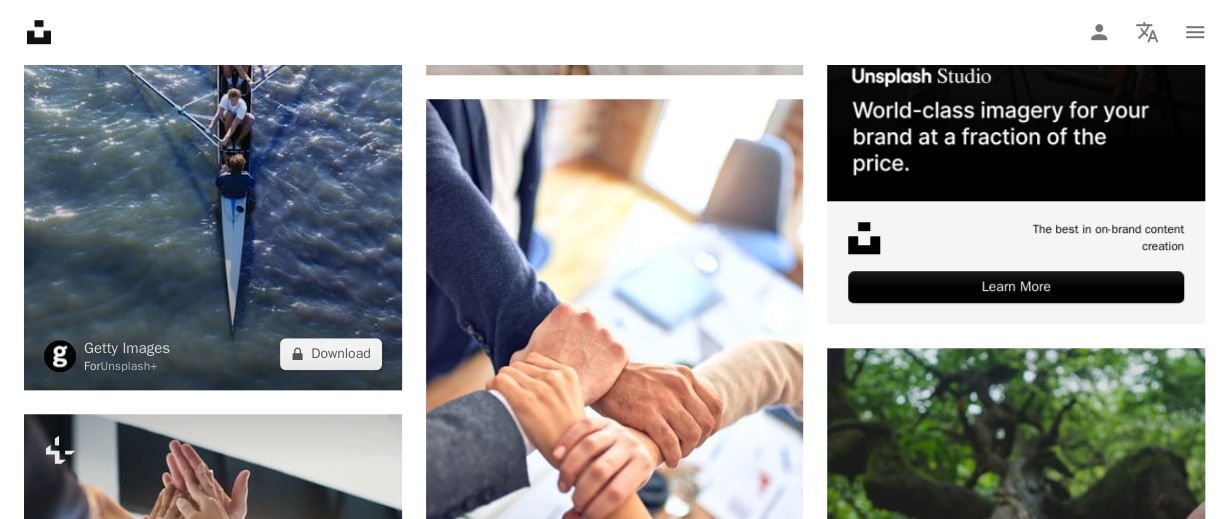 click at bounding box center (213, 106) 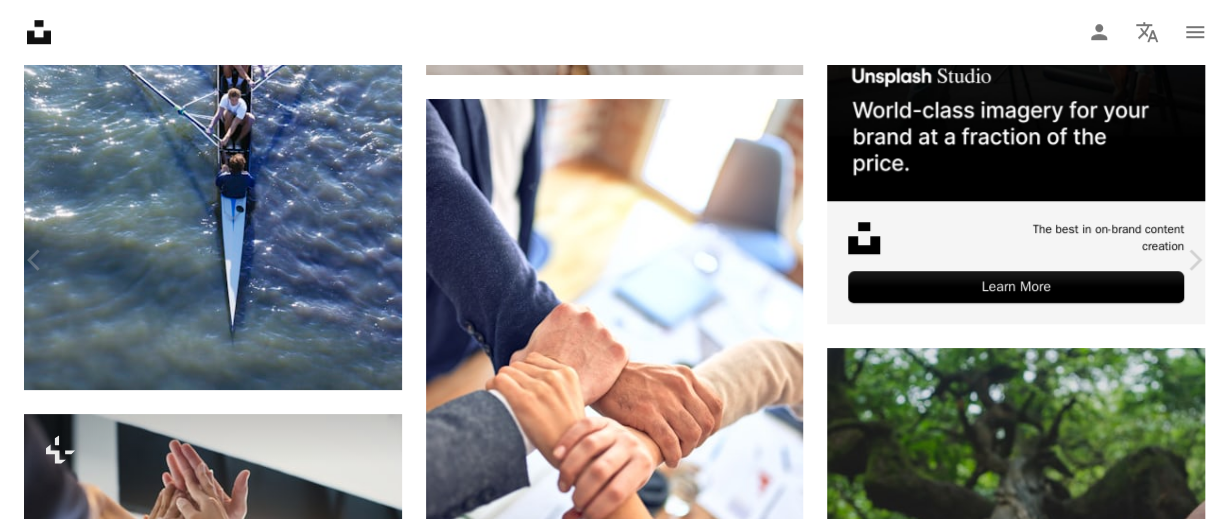 scroll, scrollTop: 0, scrollLeft: 0, axis: both 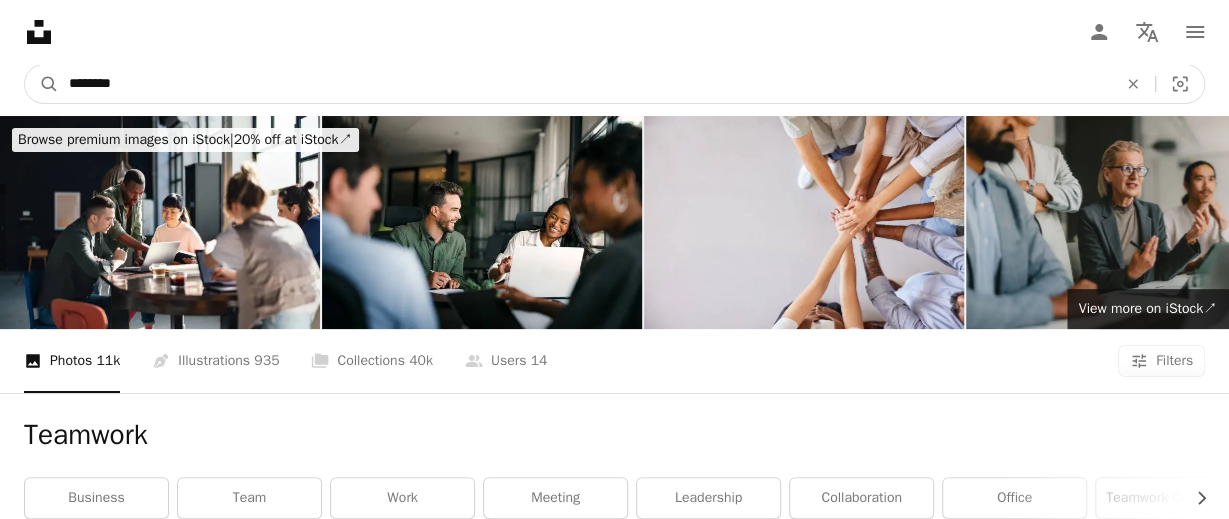 drag, startPoint x: 294, startPoint y: 94, endPoint x: -9, endPoint y: 80, distance: 303.32327 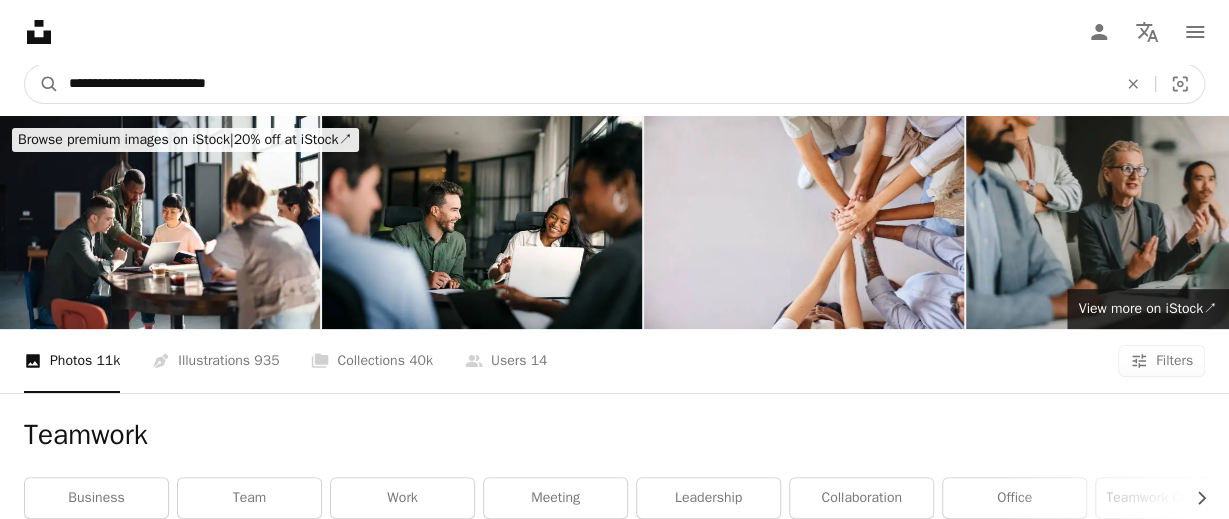 type on "**********" 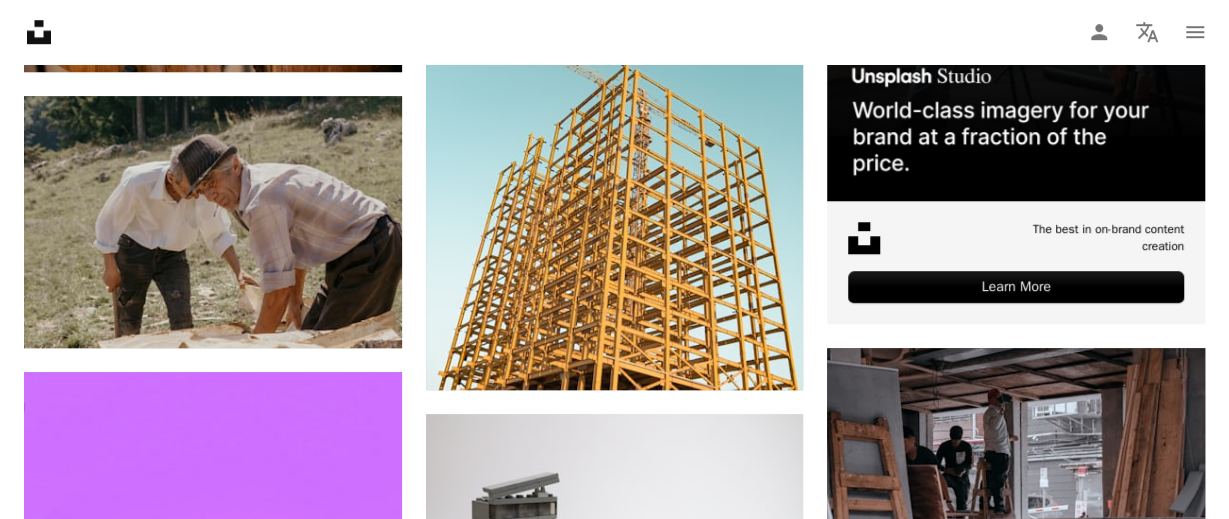 scroll, scrollTop: 0, scrollLeft: 0, axis: both 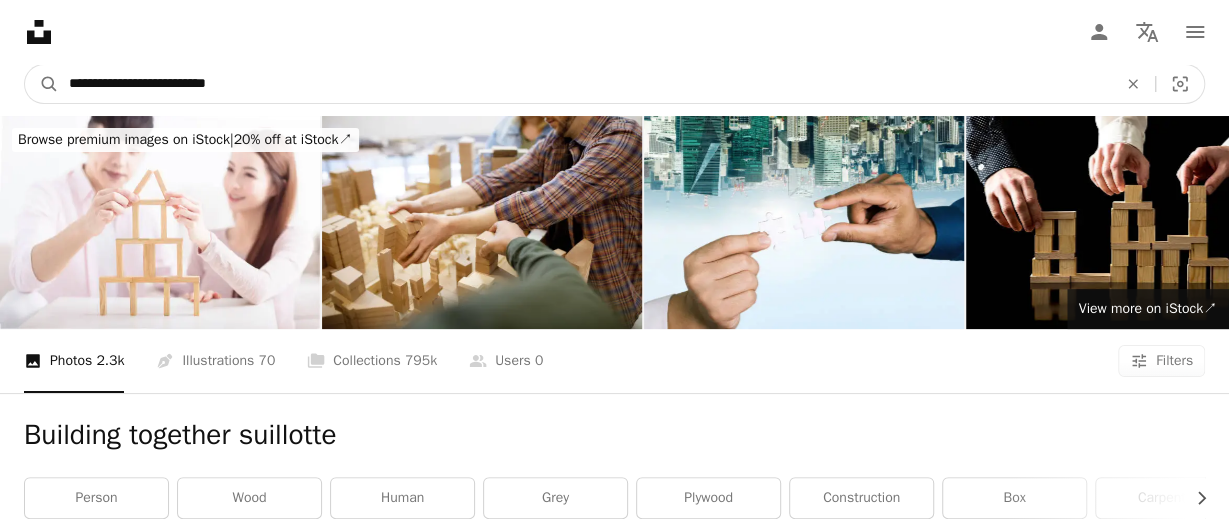 click on "**********" at bounding box center (585, 84) 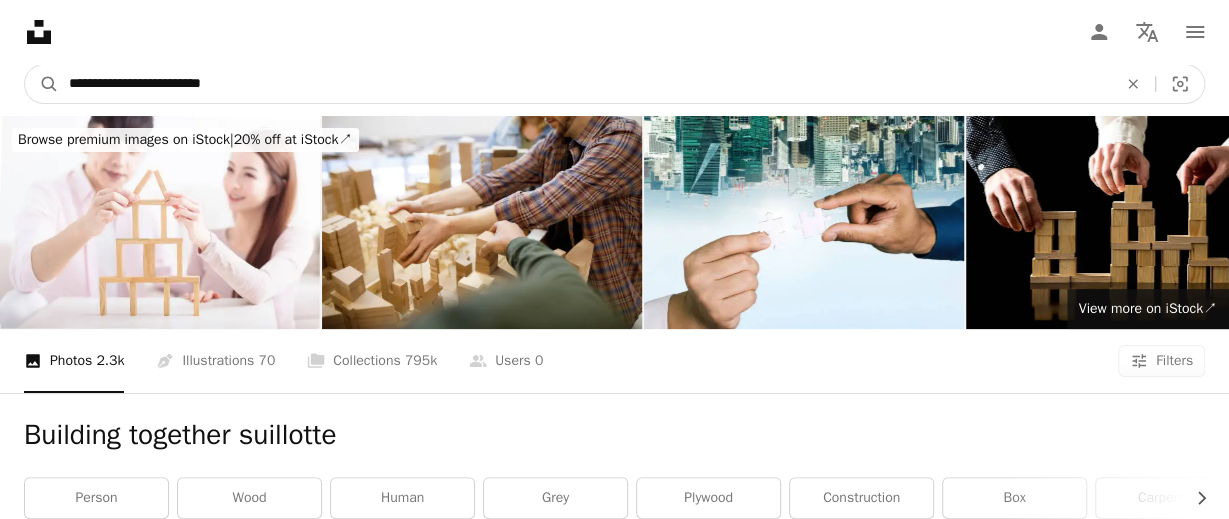 type on "**********" 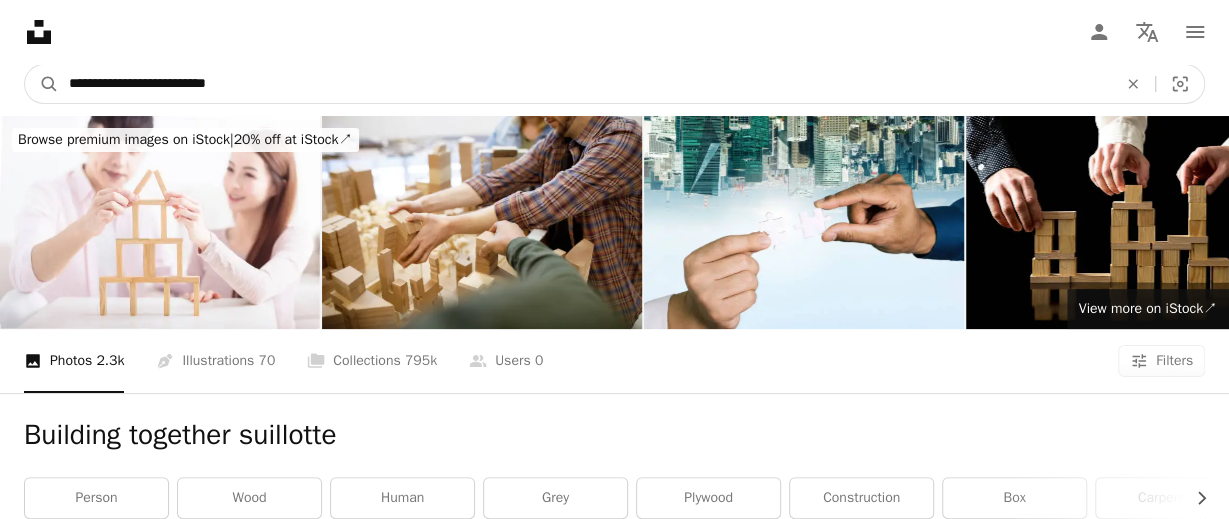 click on "A magnifying glass" at bounding box center (42, 84) 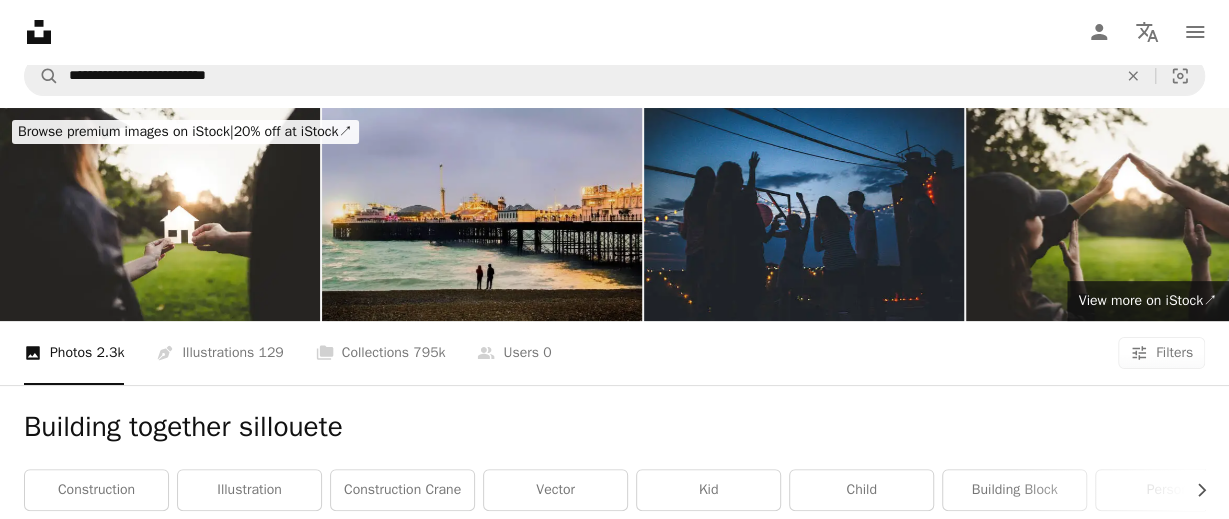 scroll, scrollTop: 0, scrollLeft: 0, axis: both 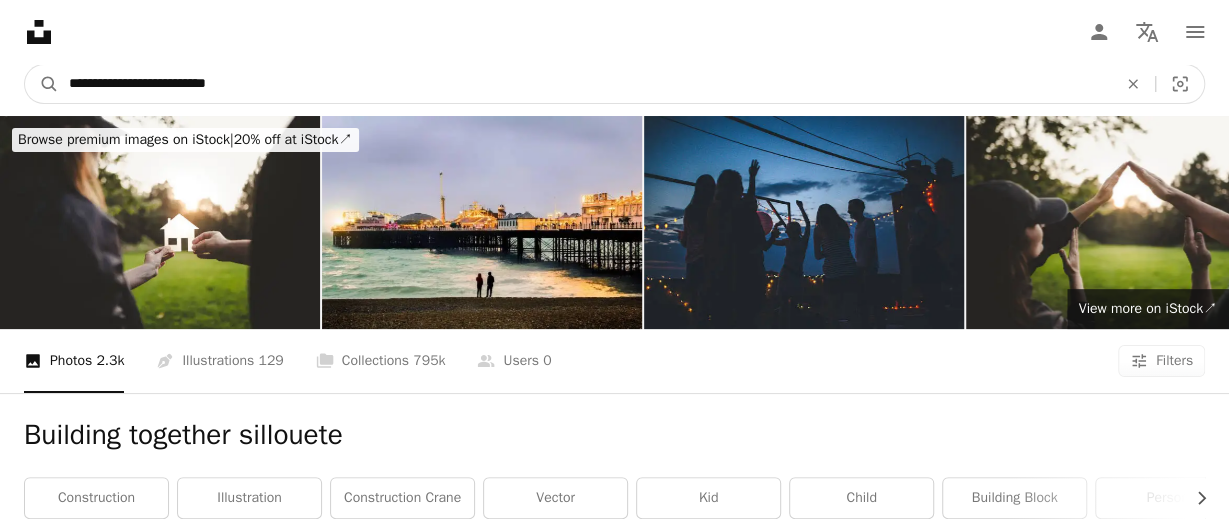 drag, startPoint x: 247, startPoint y: 81, endPoint x: -51, endPoint y: 79, distance: 298.0067 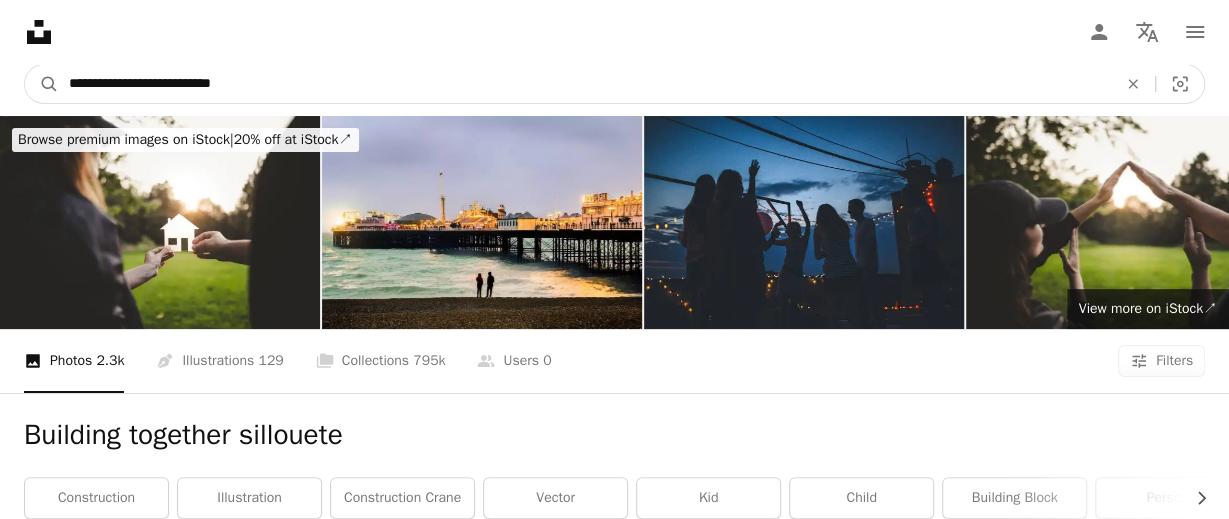 click on "A magnifying glass" at bounding box center (42, 84) 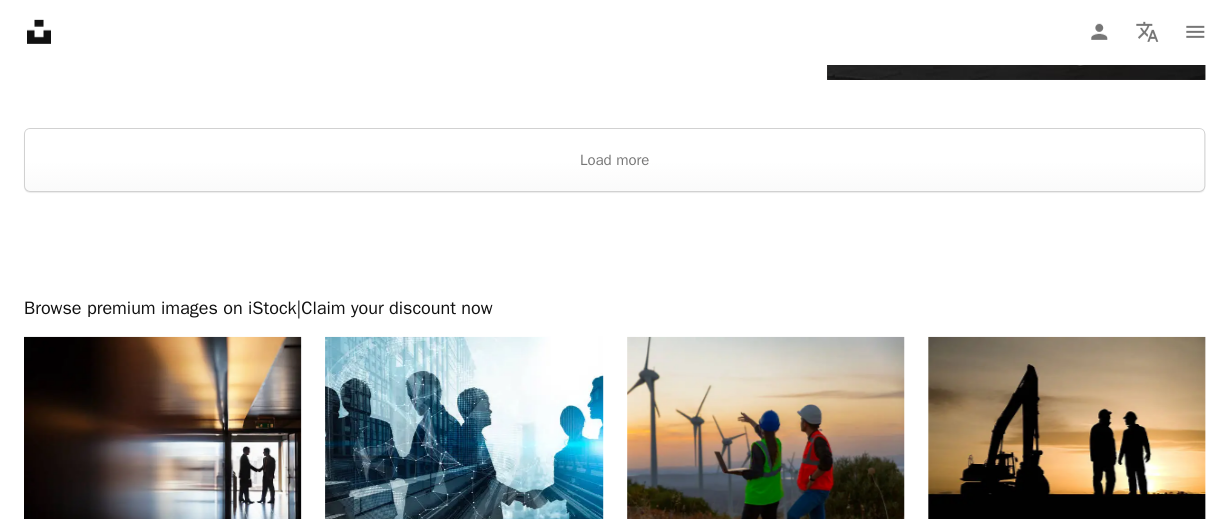 scroll, scrollTop: 3385, scrollLeft: 0, axis: vertical 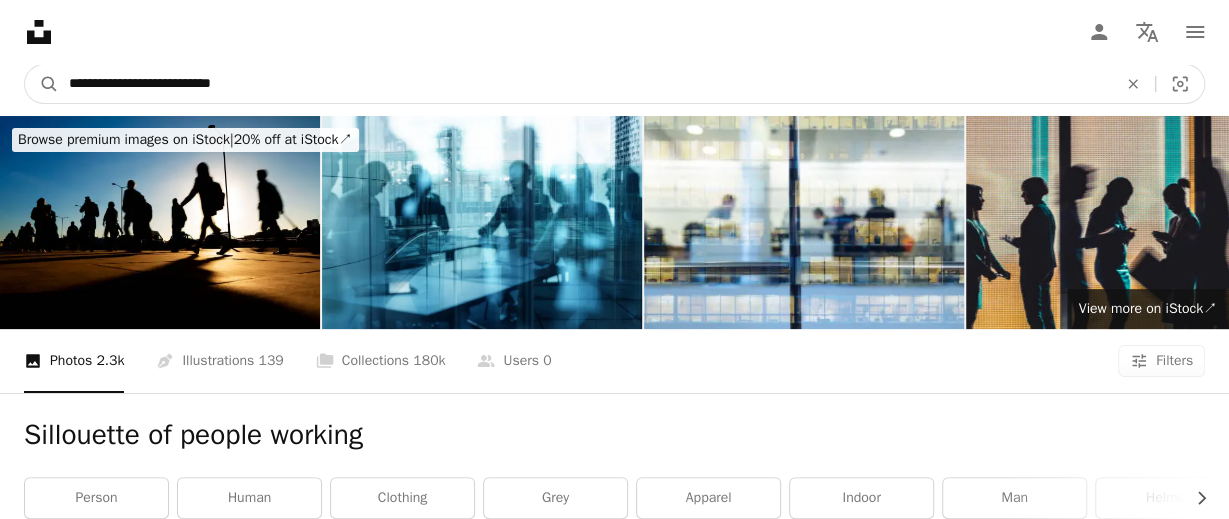 drag, startPoint x: 149, startPoint y: 88, endPoint x: -37, endPoint y: 83, distance: 186.0672 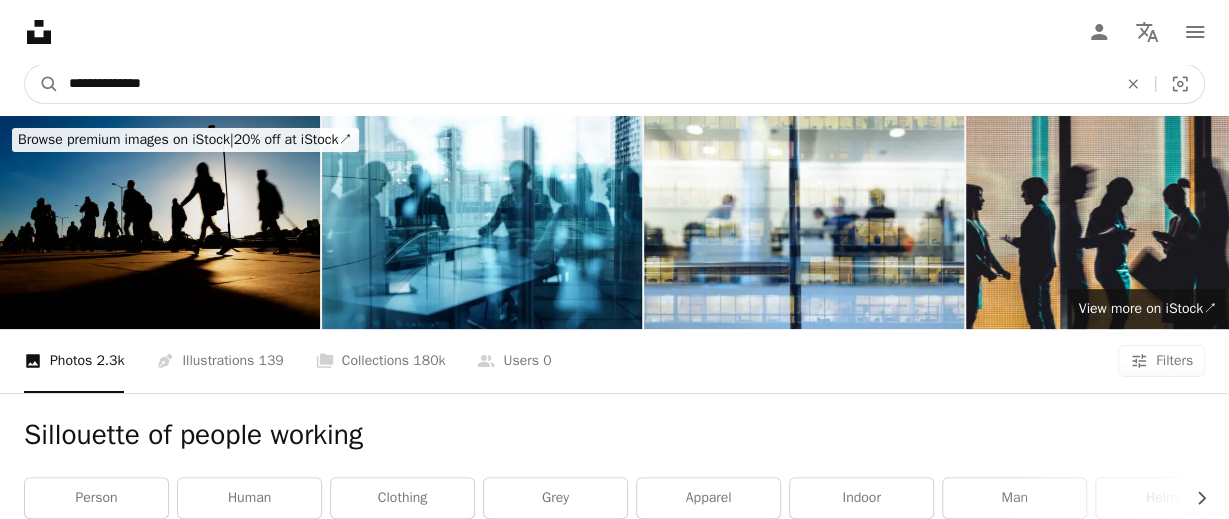 type on "**********" 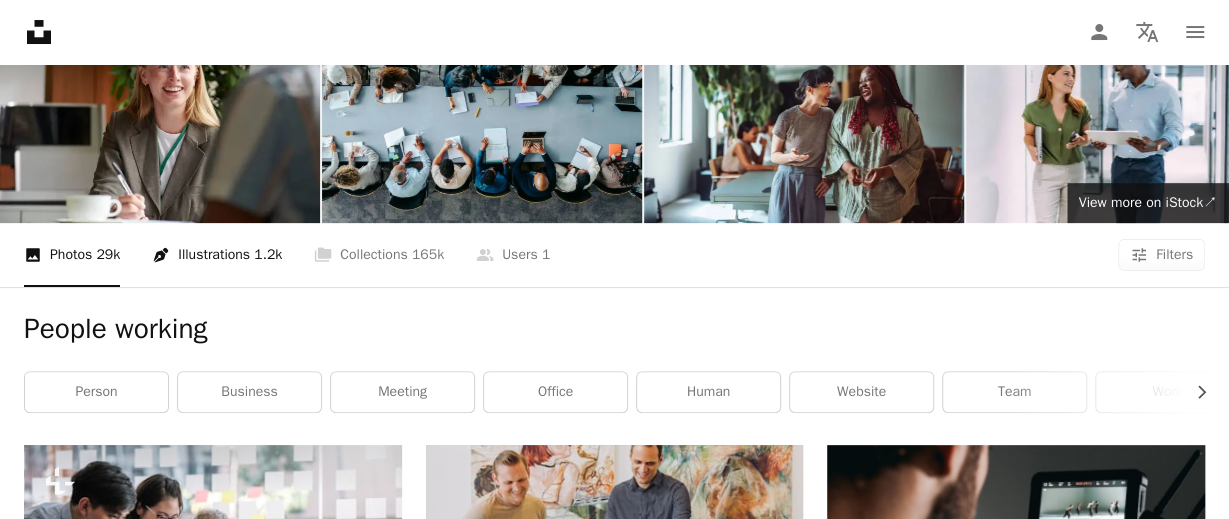 scroll, scrollTop: 208, scrollLeft: 0, axis: vertical 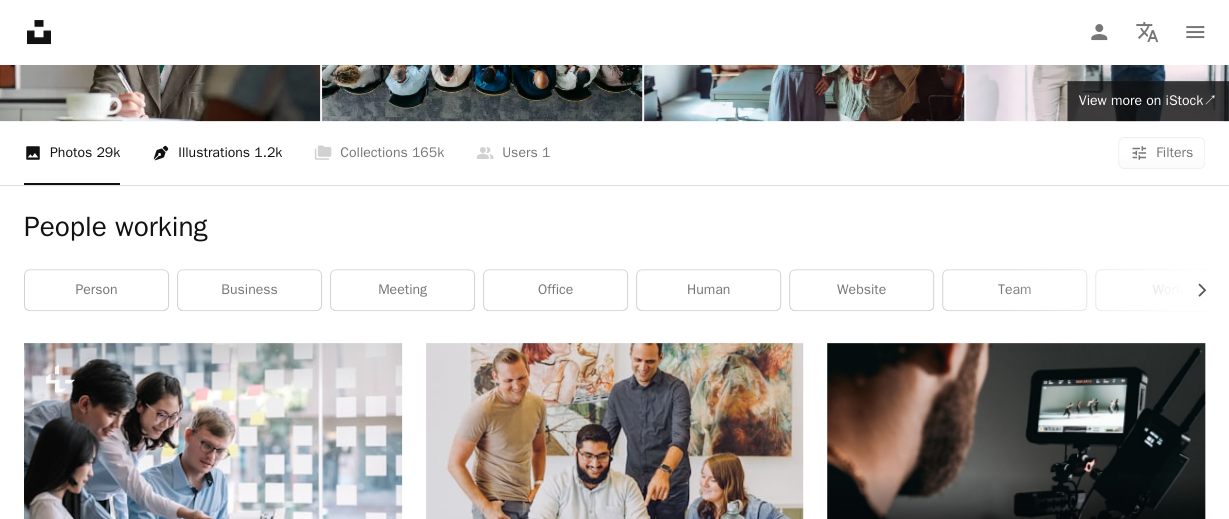 click on "Pen Tool Illustrations   1.2k" at bounding box center [217, 153] 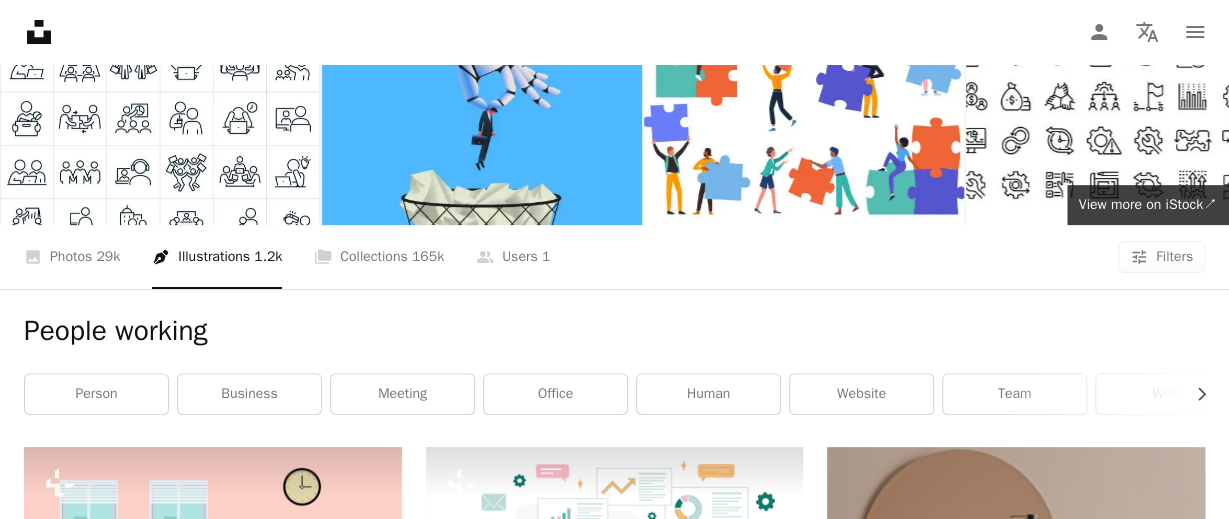 scroll, scrollTop: 0, scrollLeft: 0, axis: both 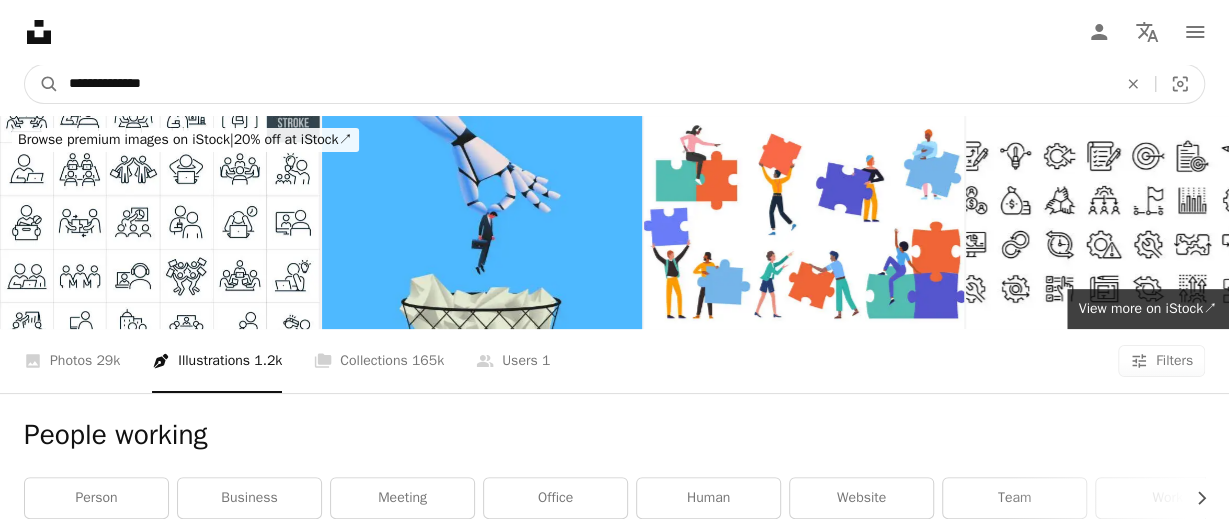 click on "**********" at bounding box center (585, 84) 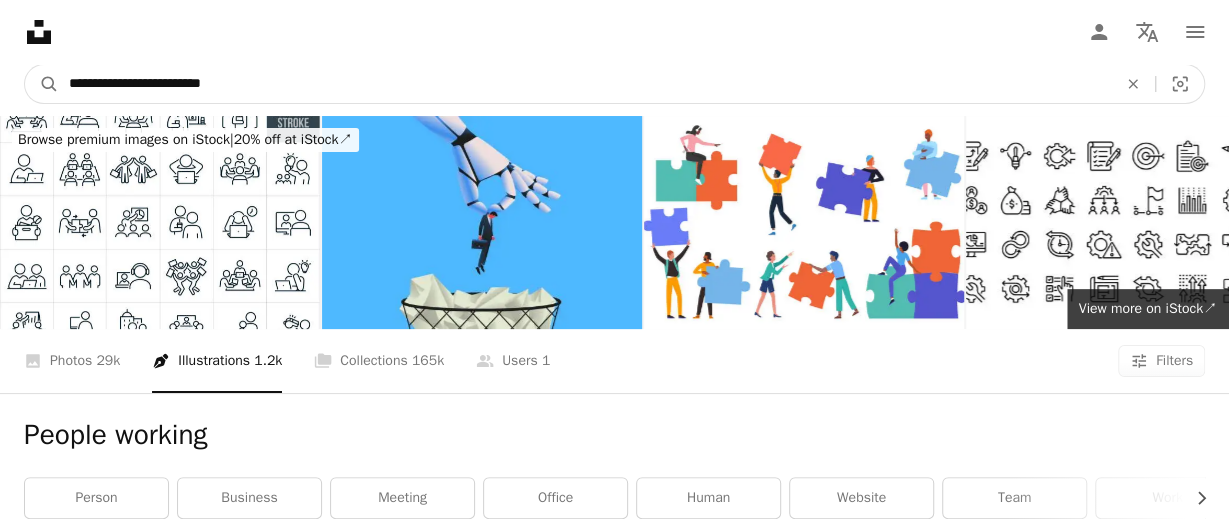 type on "**********" 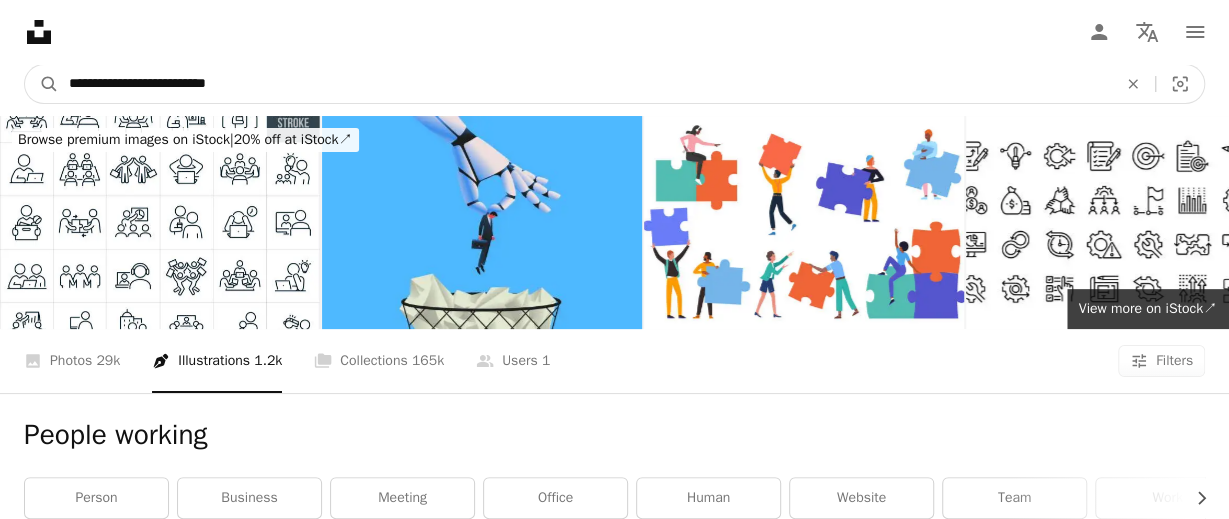 click on "A magnifying glass" at bounding box center [42, 84] 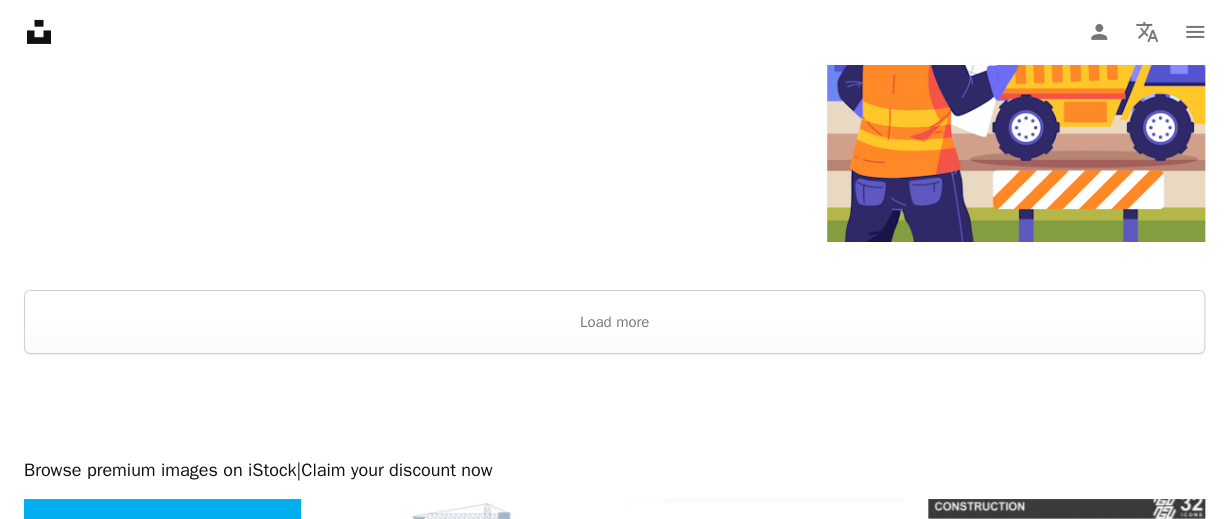 scroll, scrollTop: 2600, scrollLeft: 0, axis: vertical 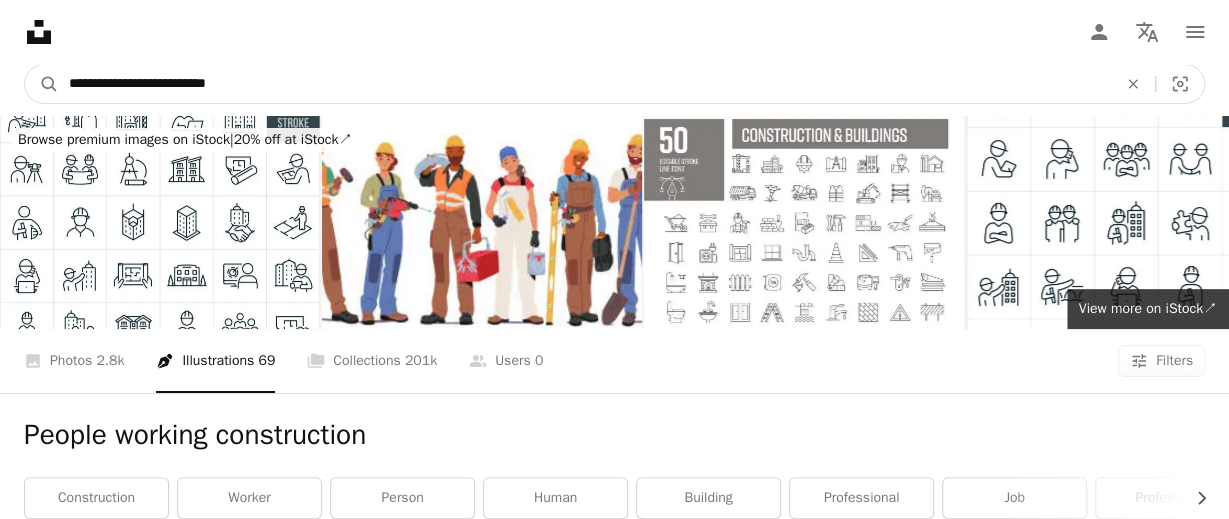 drag, startPoint x: 273, startPoint y: 79, endPoint x: -51, endPoint y: 125, distance: 327.24915 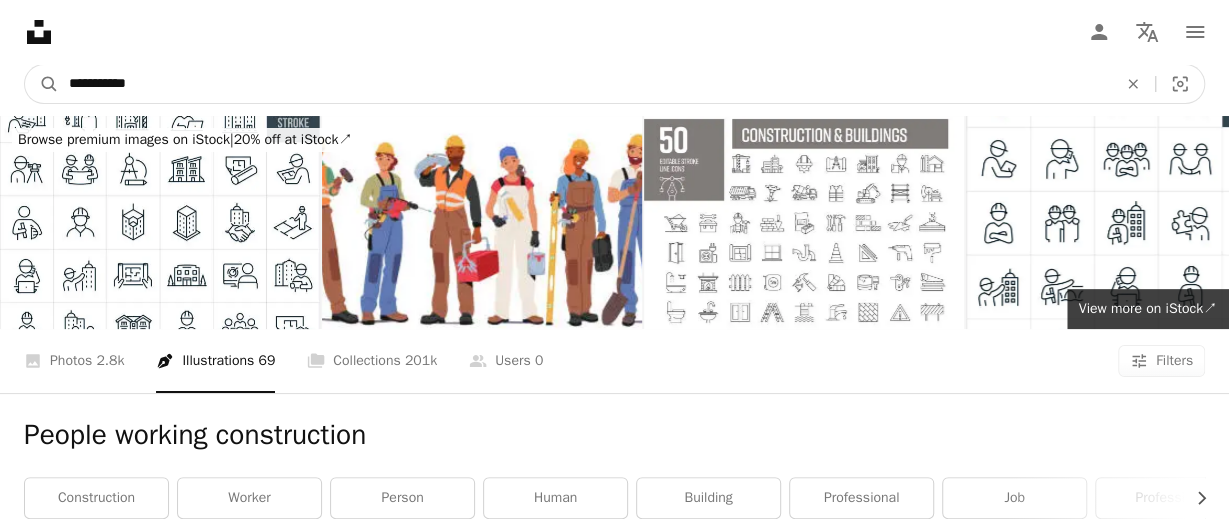 type on "**********" 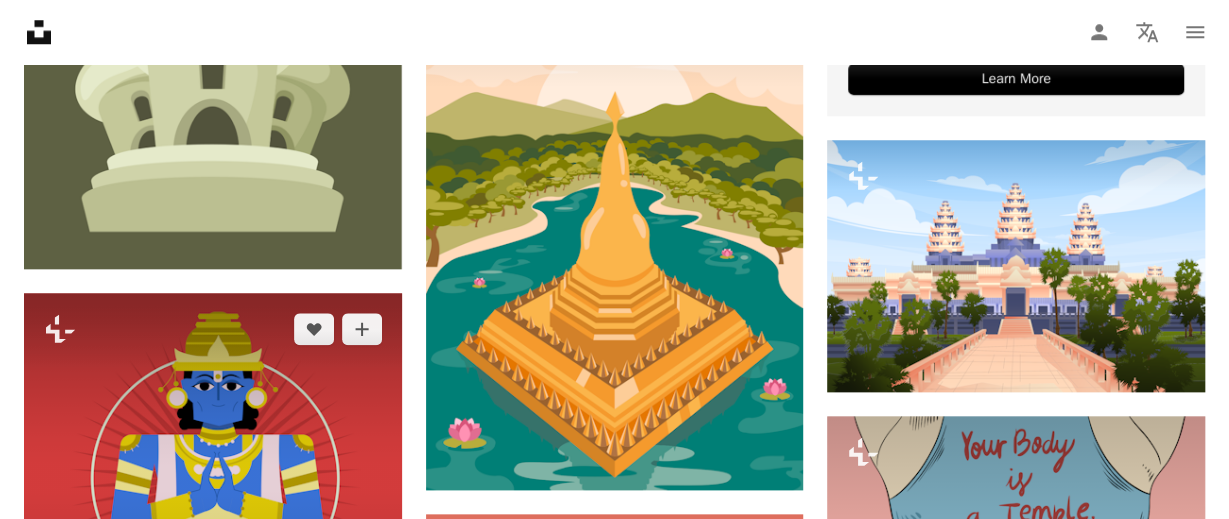scroll, scrollTop: 416, scrollLeft: 0, axis: vertical 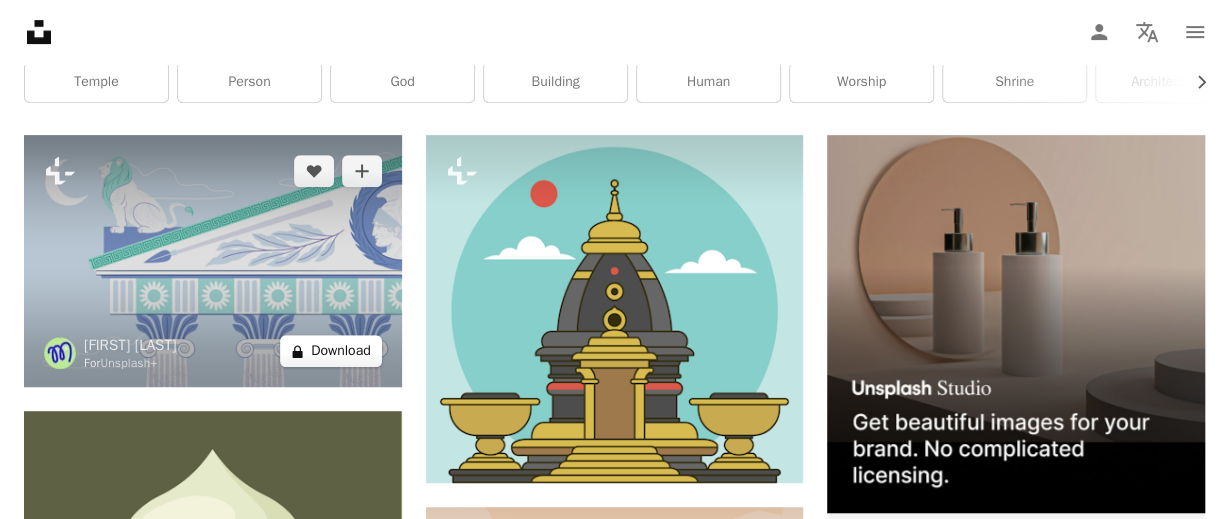 click on "A lock Download" at bounding box center [331, 351] 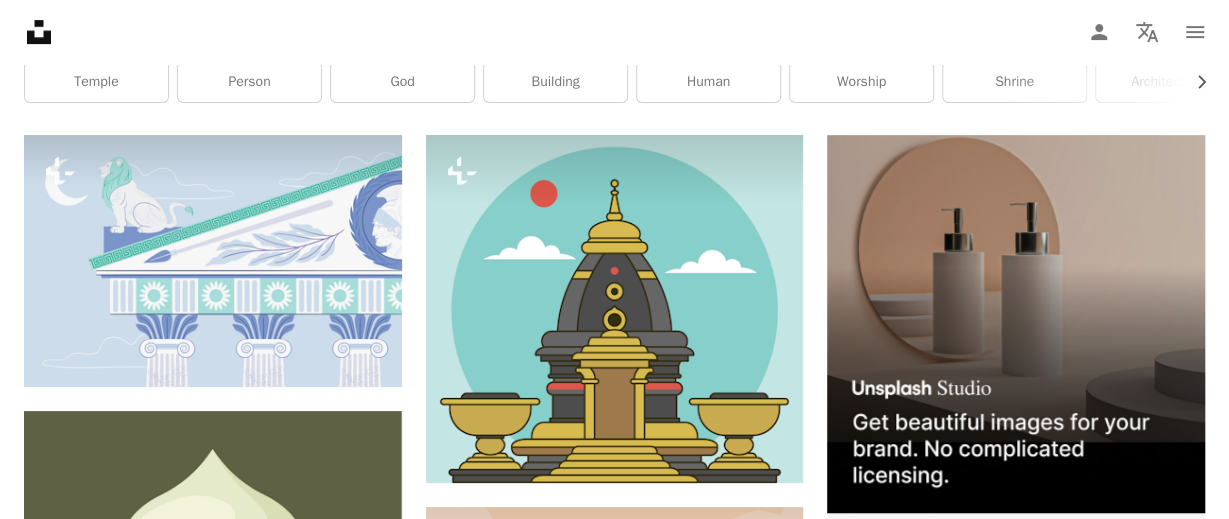scroll, scrollTop: 0, scrollLeft: 0, axis: both 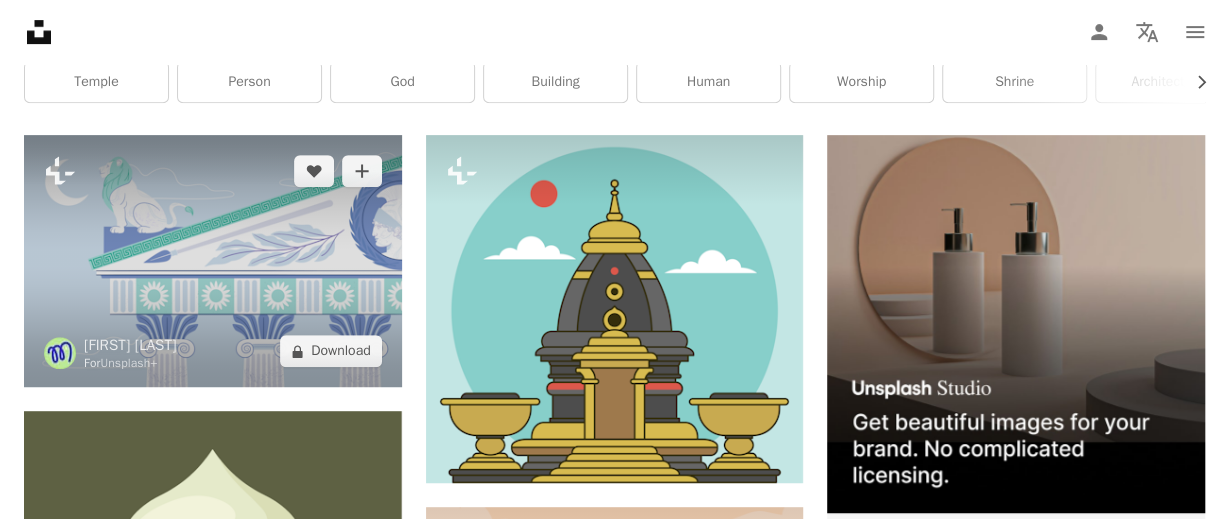 click at bounding box center [213, 261] 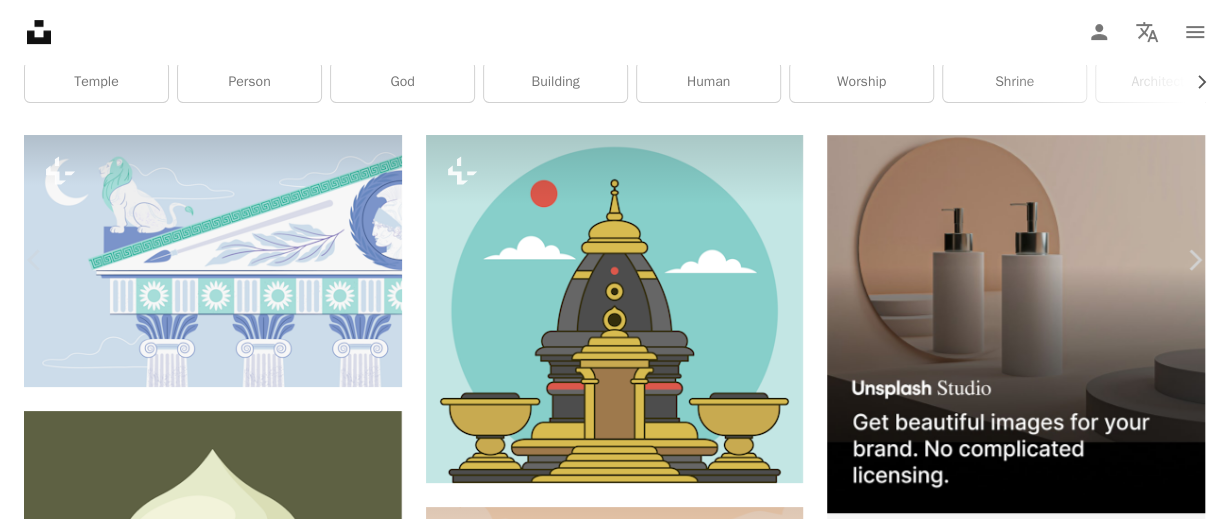 scroll, scrollTop: 0, scrollLeft: 0, axis: both 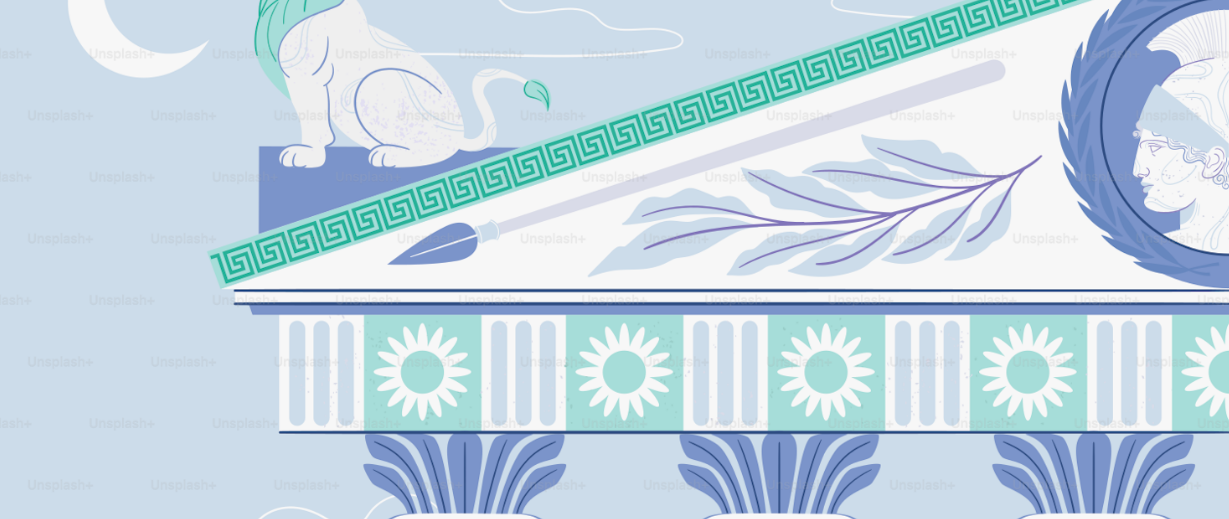 click at bounding box center (614, 259) 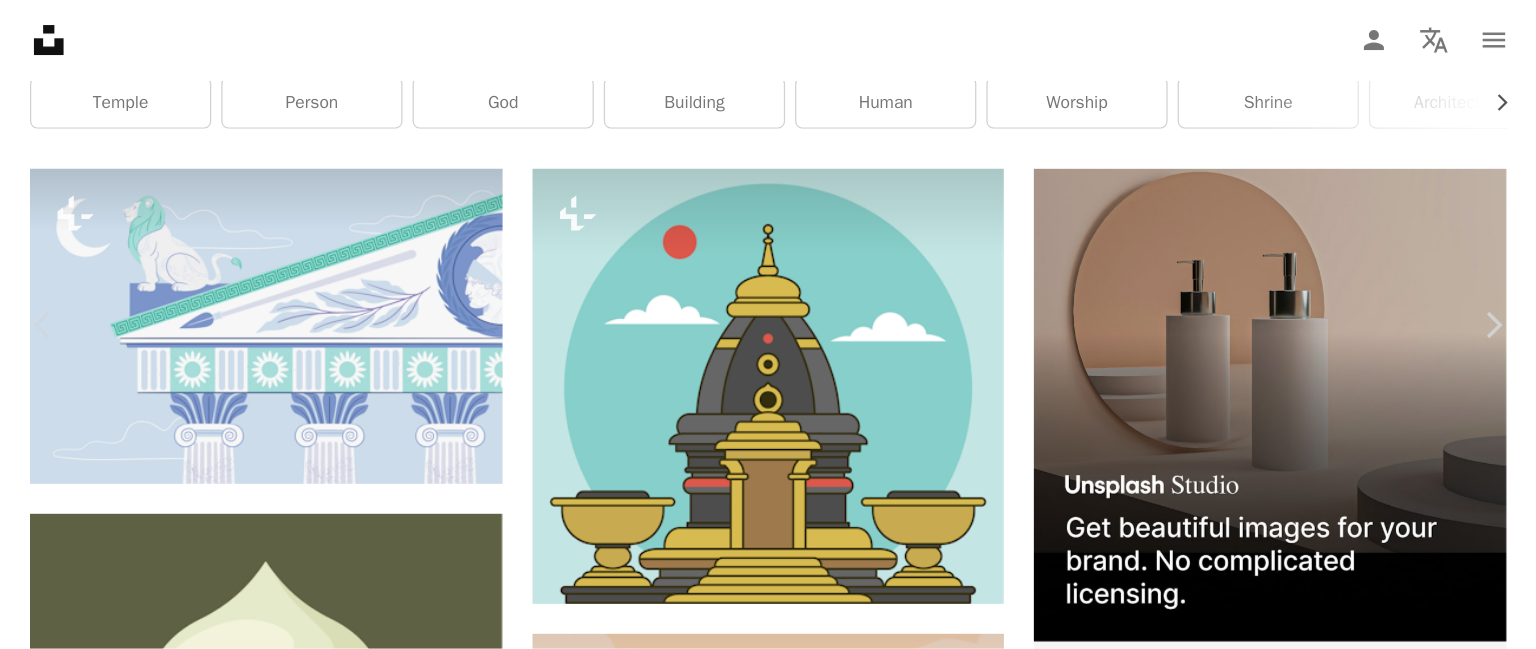 scroll, scrollTop: 0, scrollLeft: 0, axis: both 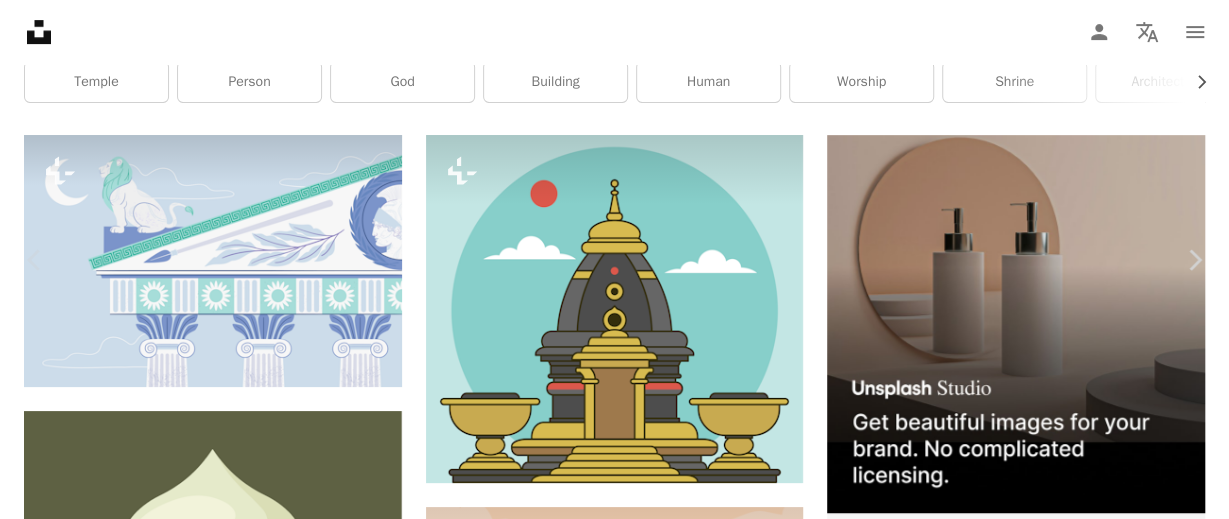 click on "Zoom in" at bounding box center (607, 4581) 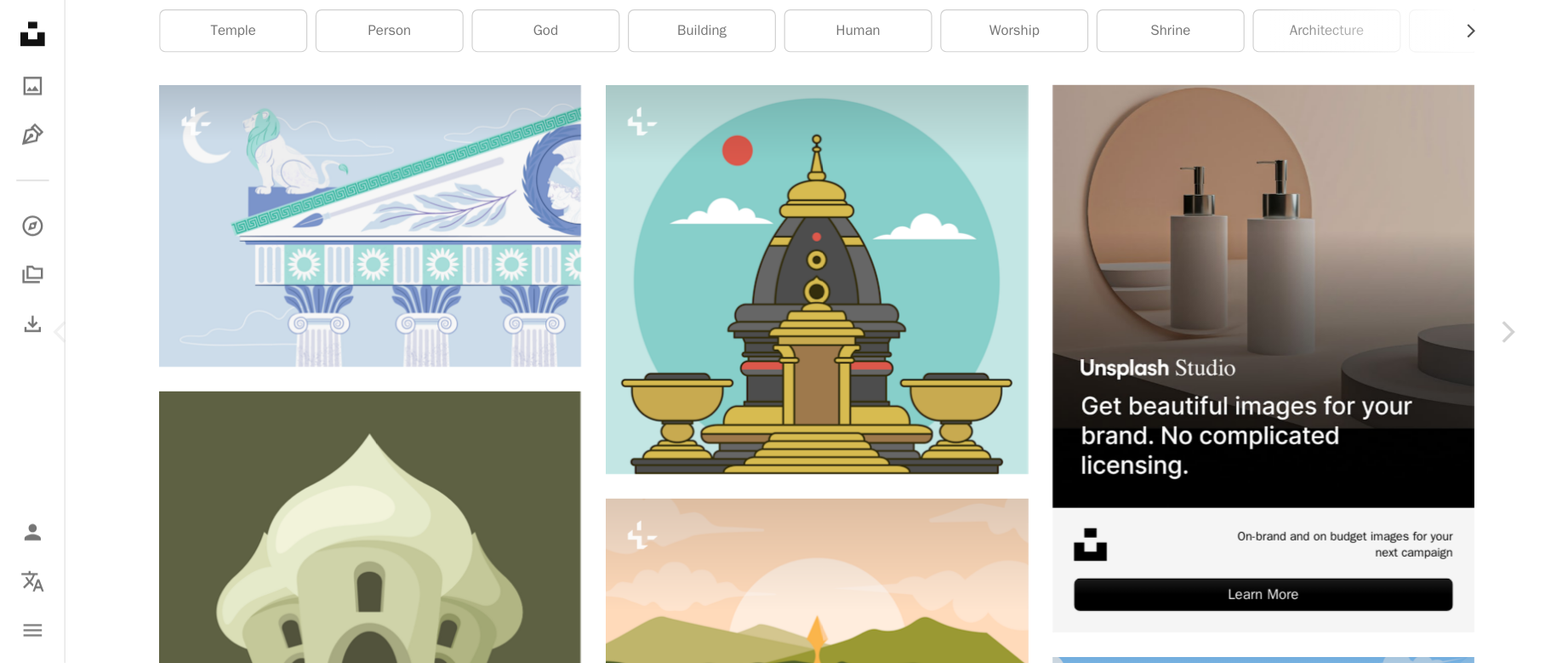scroll, scrollTop: 373, scrollLeft: 0, axis: vertical 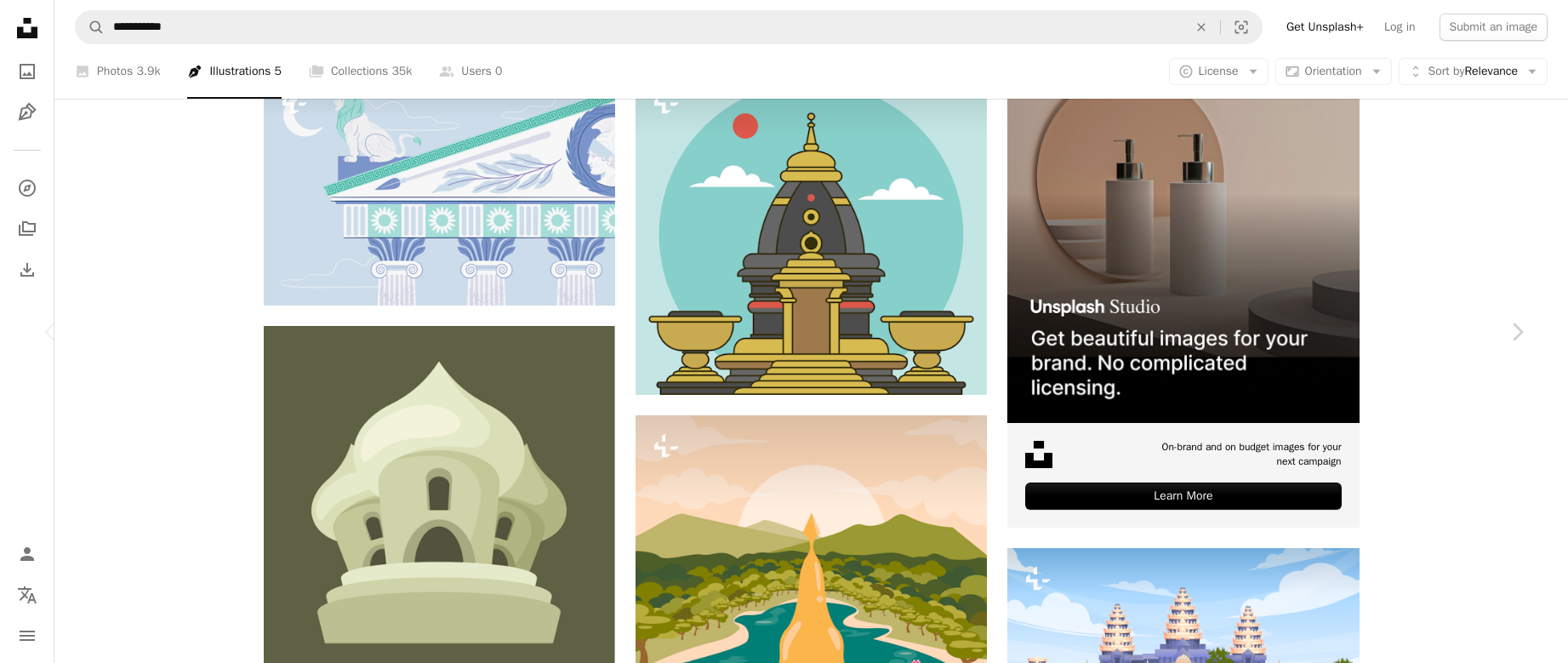 click on "An X shape" at bounding box center (17, 17) 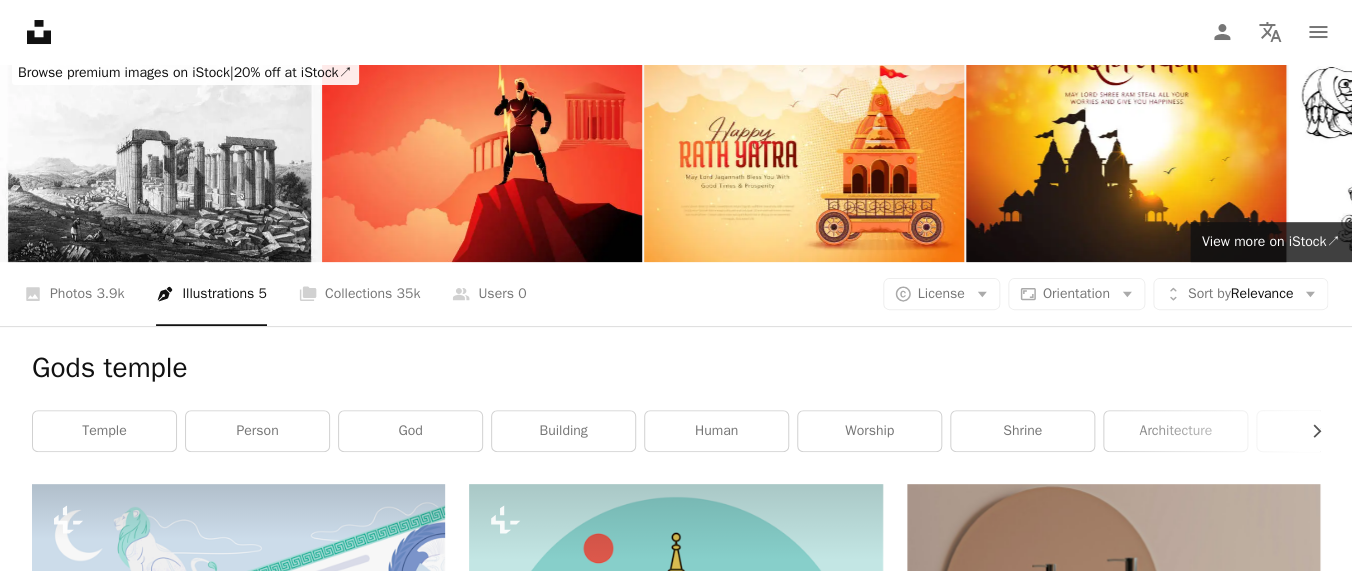 scroll, scrollTop: 105, scrollLeft: 0, axis: vertical 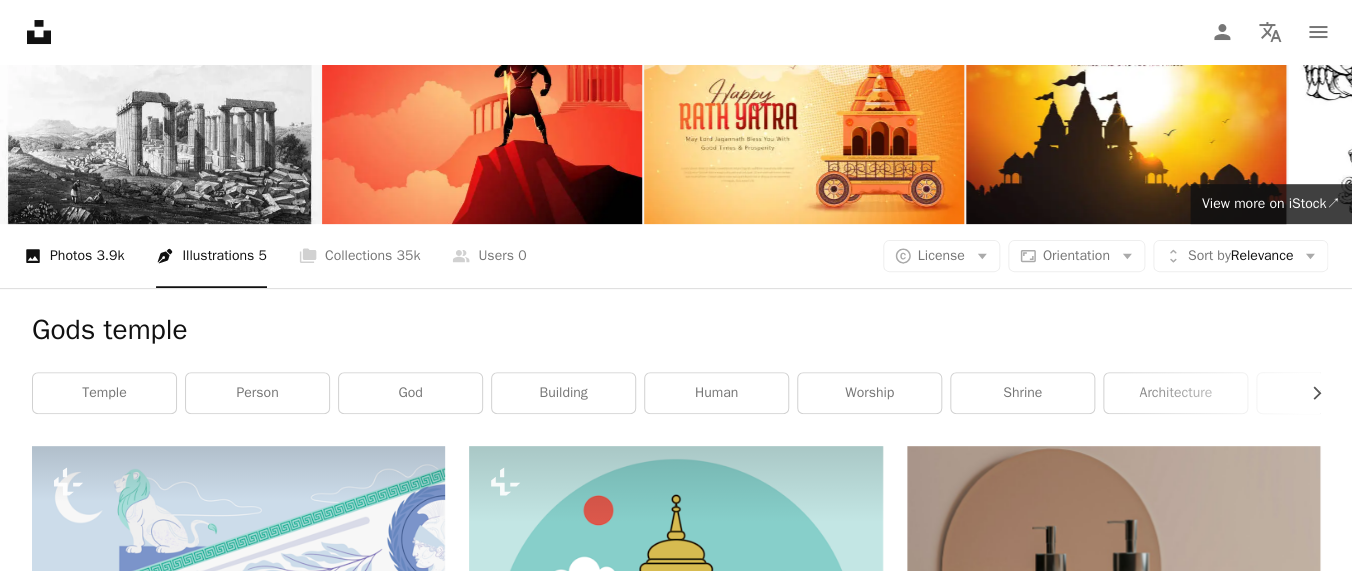 click on "A photo Photos   3.9k" at bounding box center [74, 256] 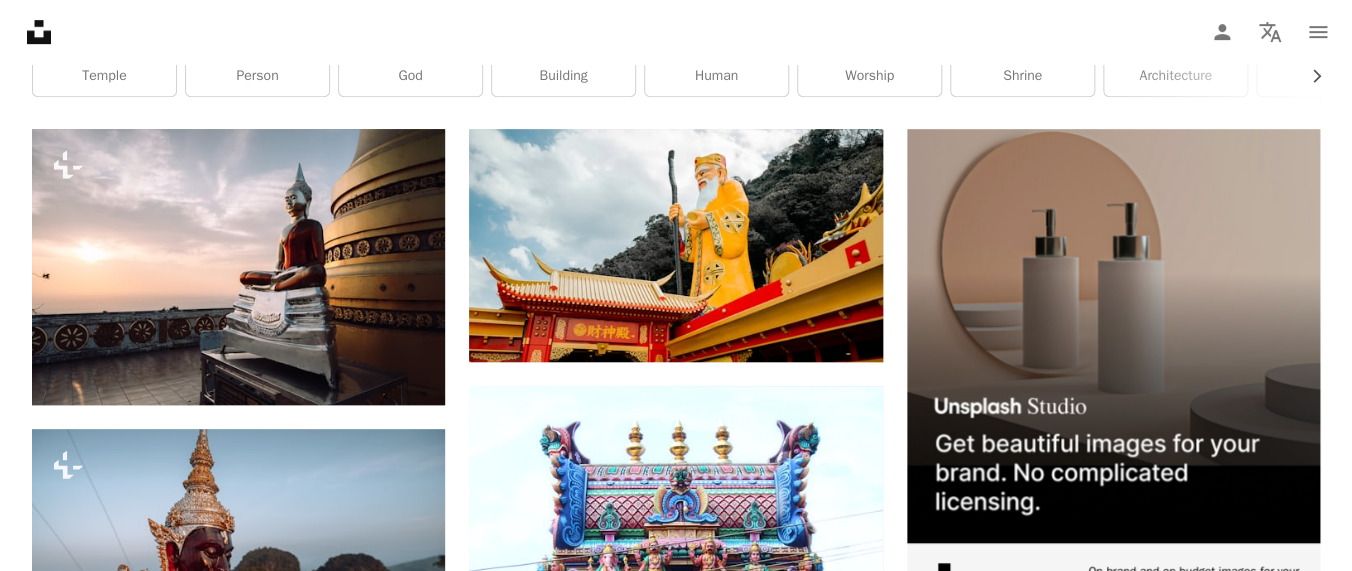 scroll, scrollTop: 0, scrollLeft: 0, axis: both 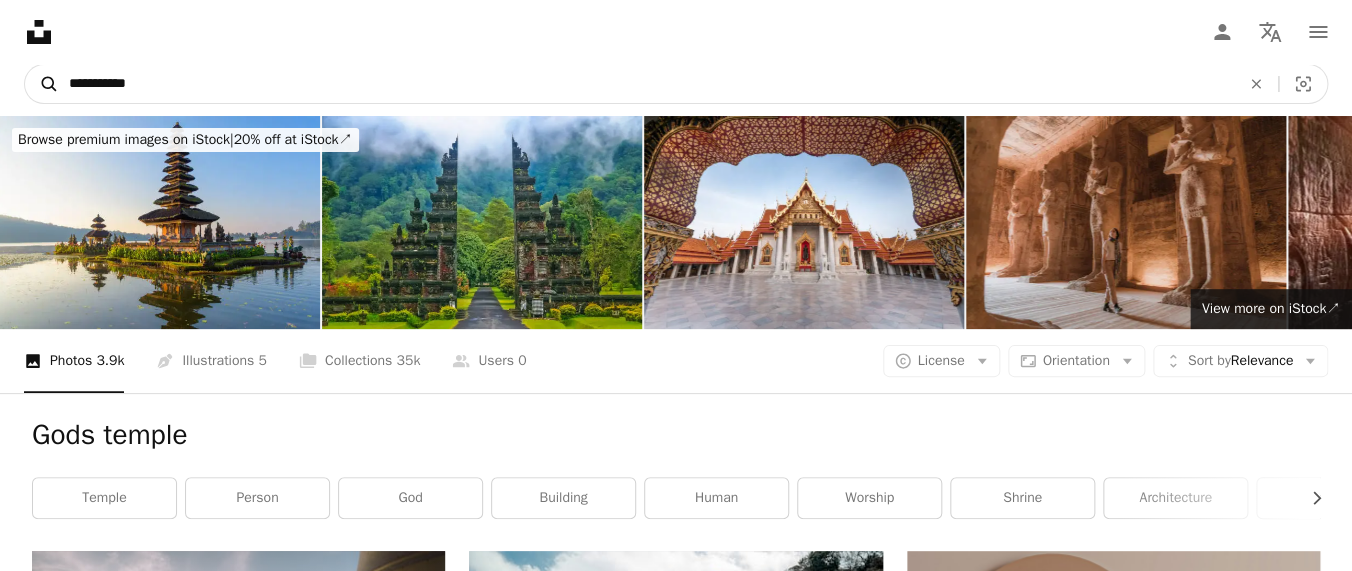 drag, startPoint x: 191, startPoint y: 87, endPoint x: 58, endPoint y: 79, distance: 133.24039 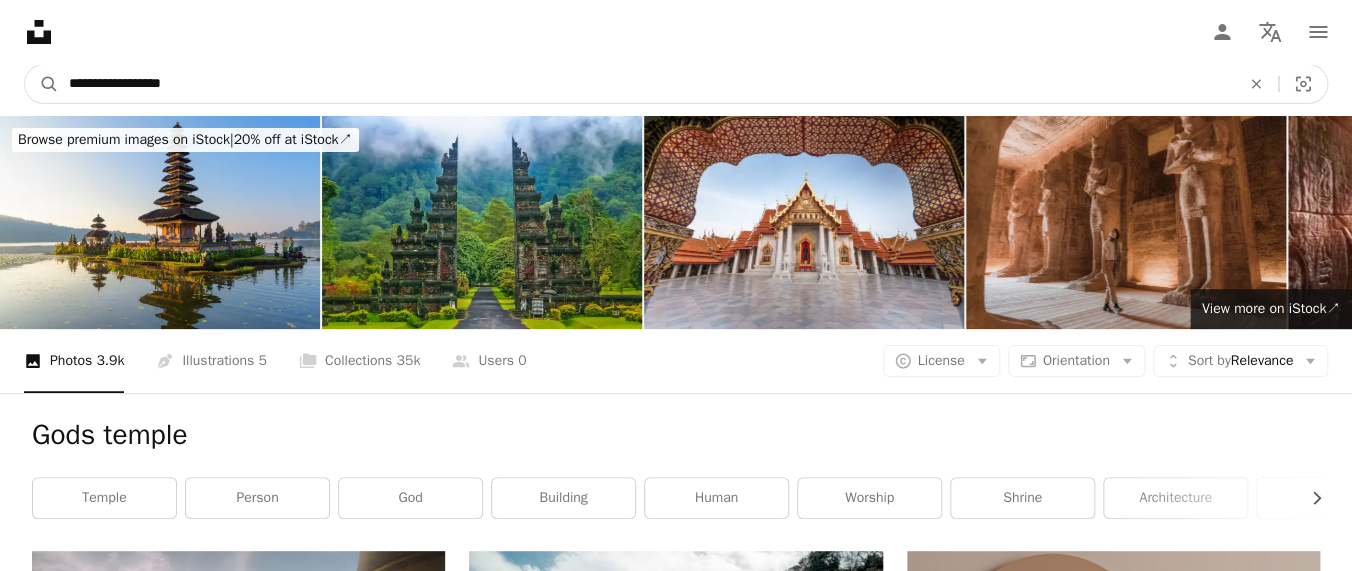 type on "**********" 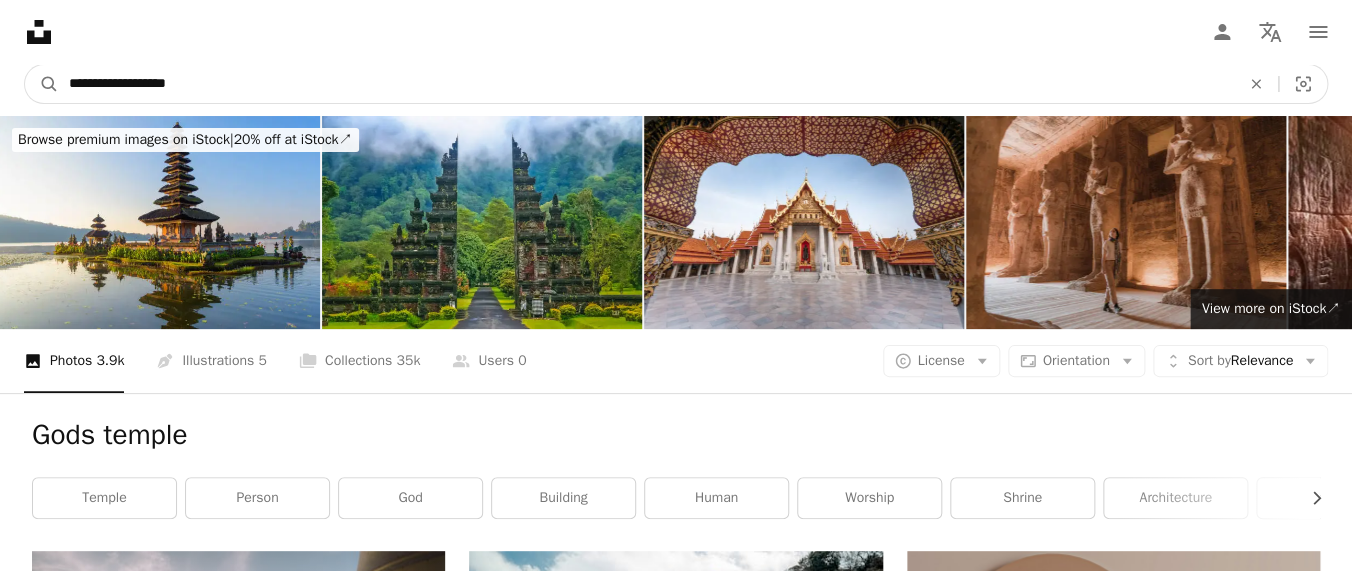 click on "A magnifying glass" at bounding box center [42, 84] 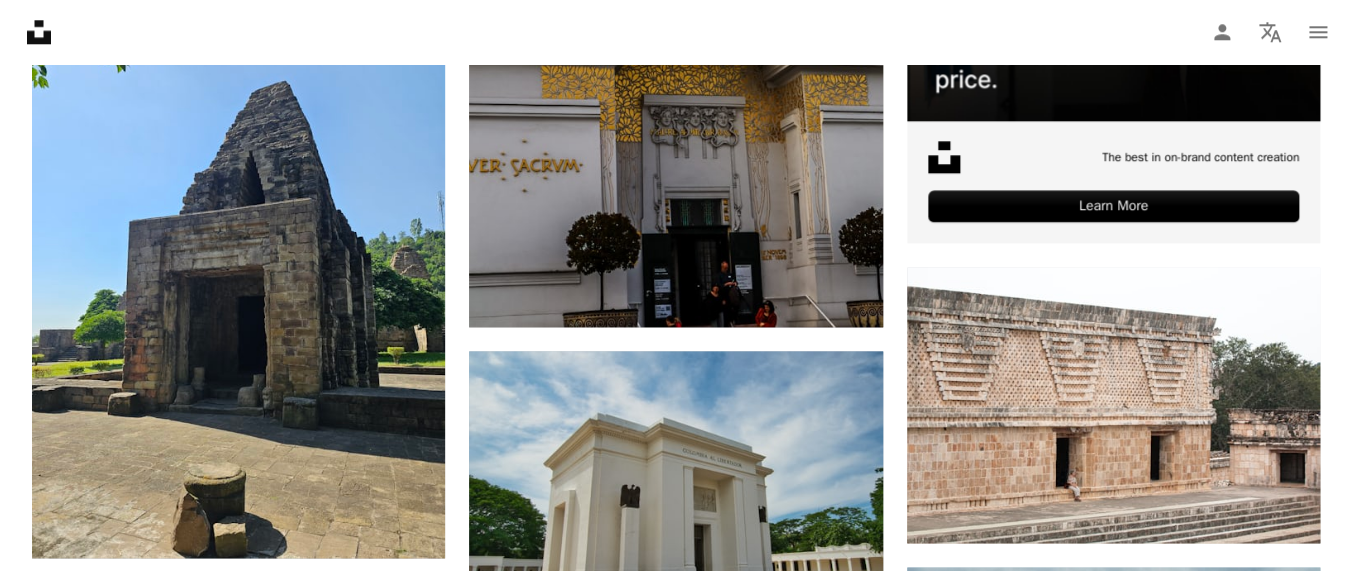 scroll, scrollTop: 0, scrollLeft: 0, axis: both 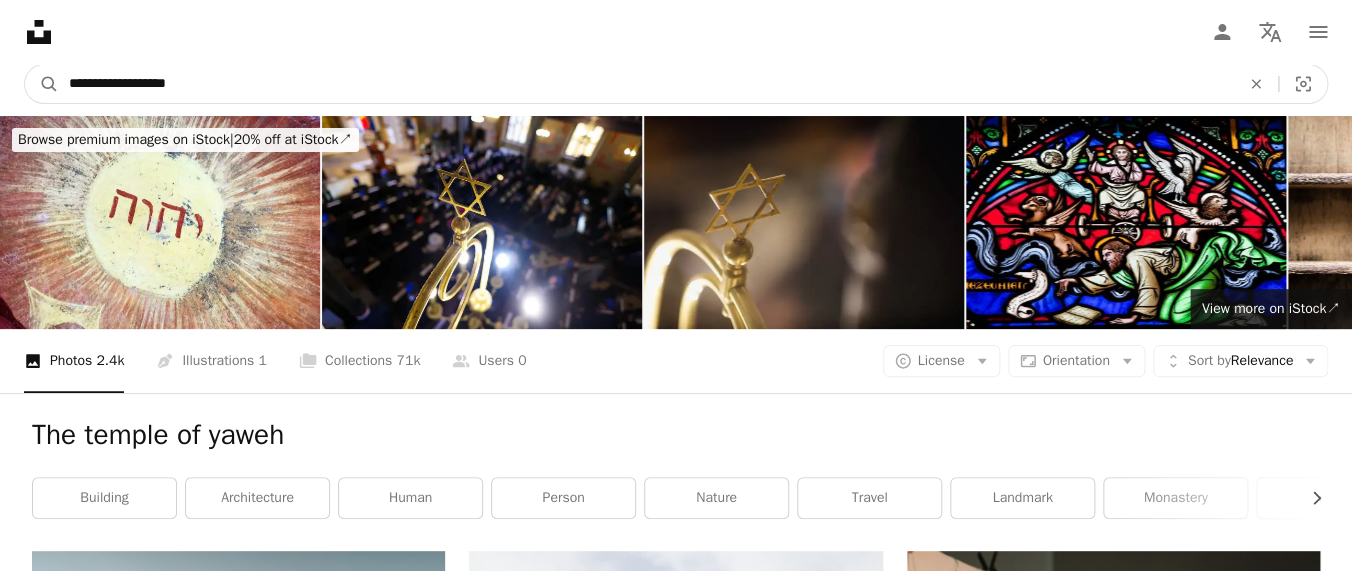 drag, startPoint x: 259, startPoint y: 84, endPoint x: 26, endPoint y: 67, distance: 233.61935 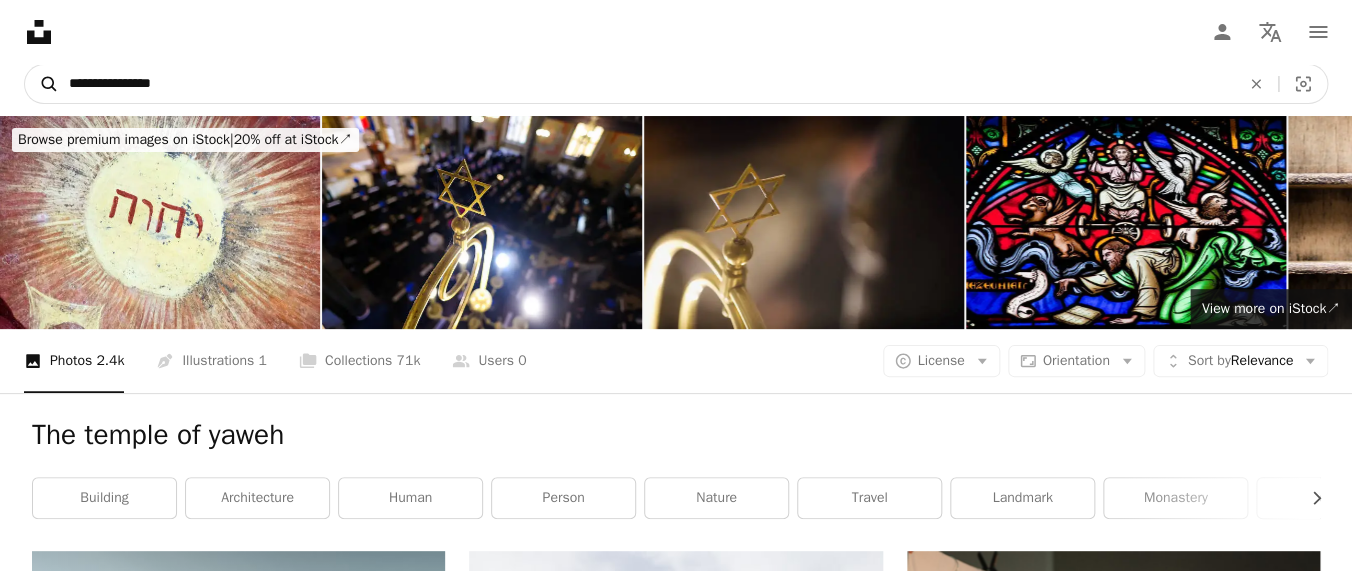 type on "**********" 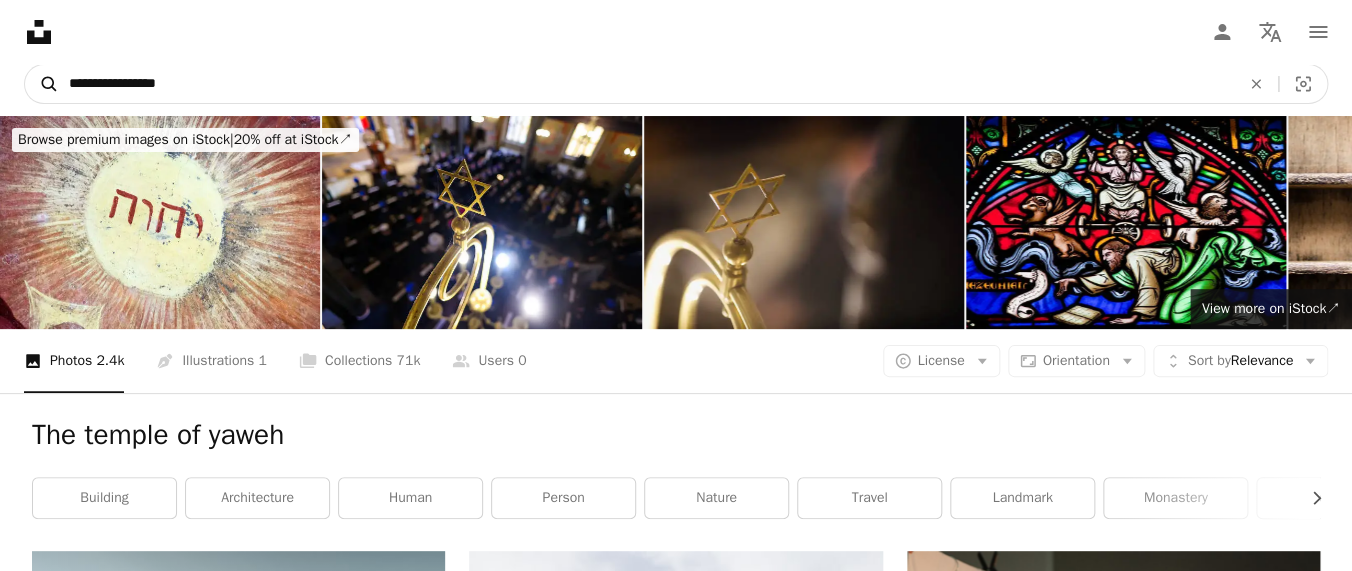 click on "A magnifying glass" at bounding box center [42, 84] 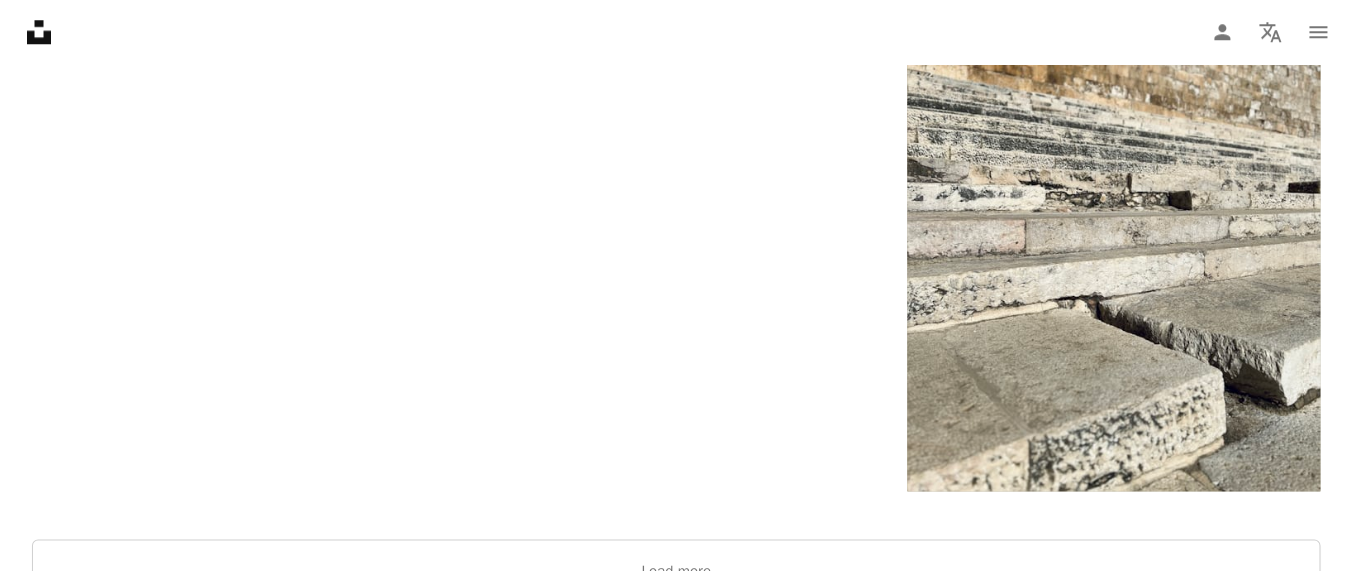 scroll, scrollTop: 3696, scrollLeft: 0, axis: vertical 